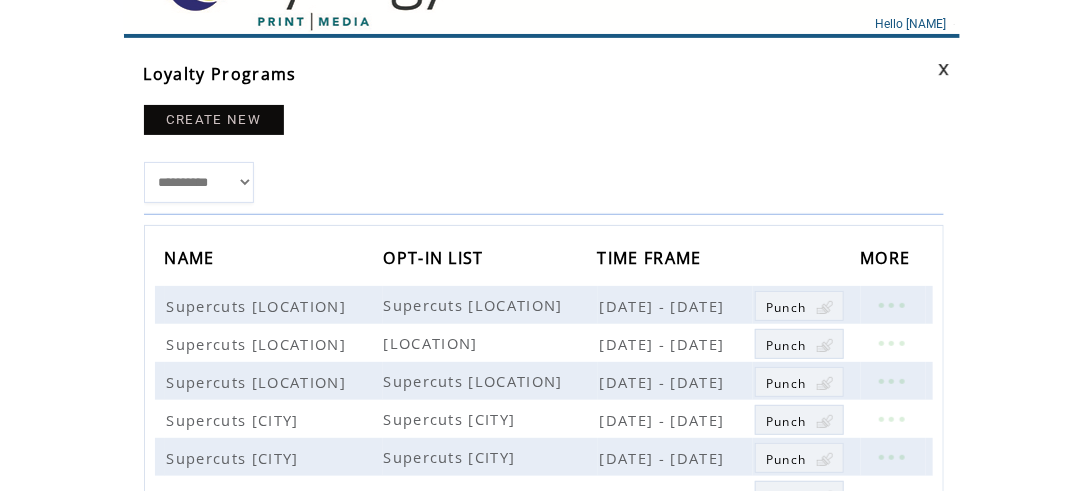 scroll, scrollTop: 0, scrollLeft: 0, axis: both 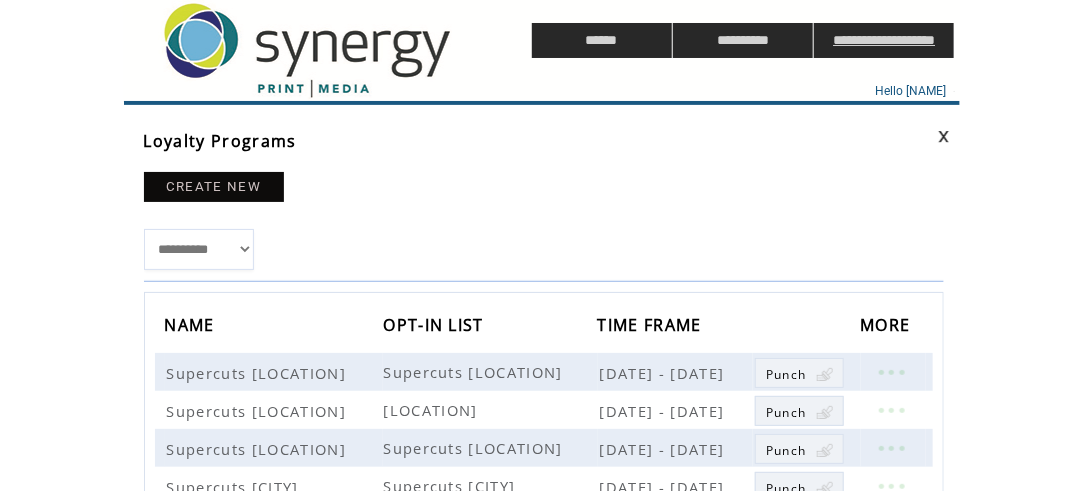 click on "**********" at bounding box center [884, 40] 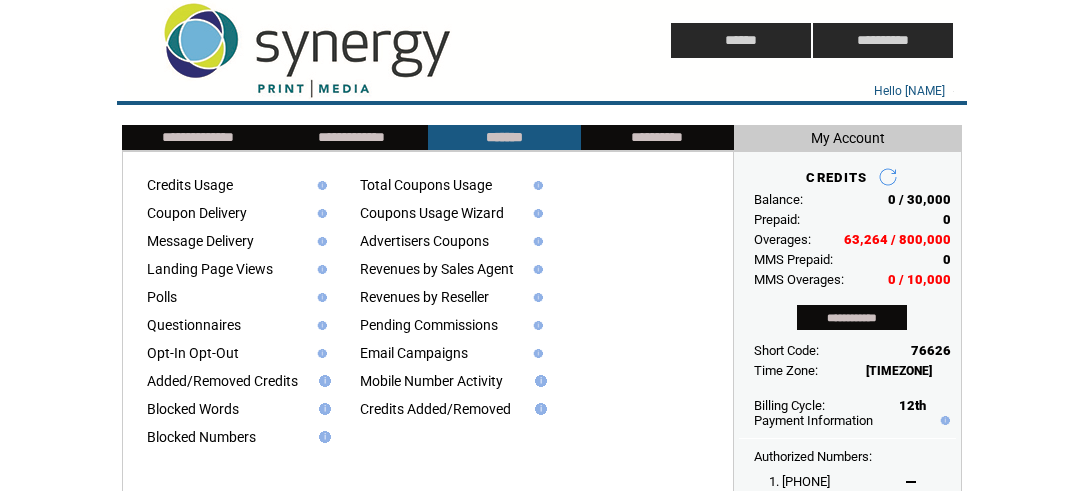 scroll, scrollTop: 0, scrollLeft: 0, axis: both 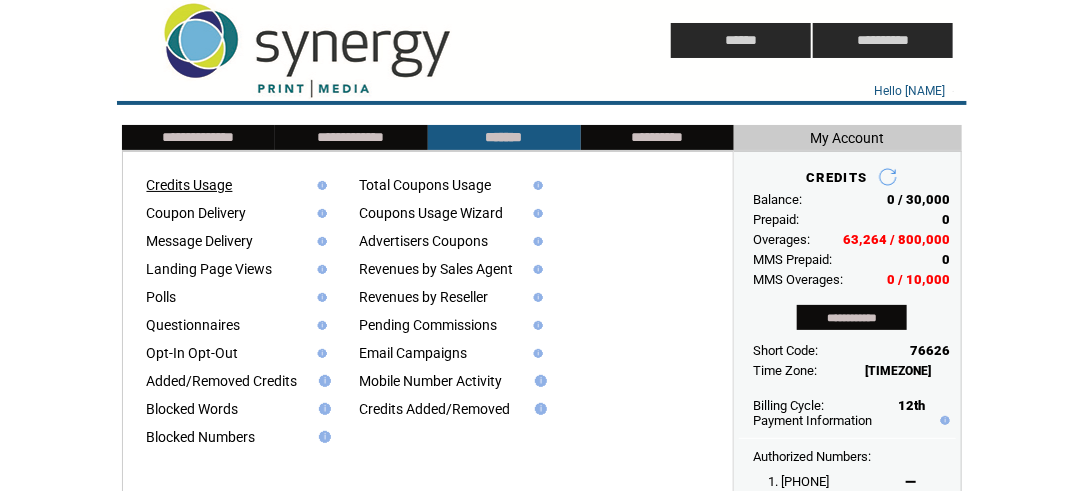 click on "Credits Usage" at bounding box center (190, 185) 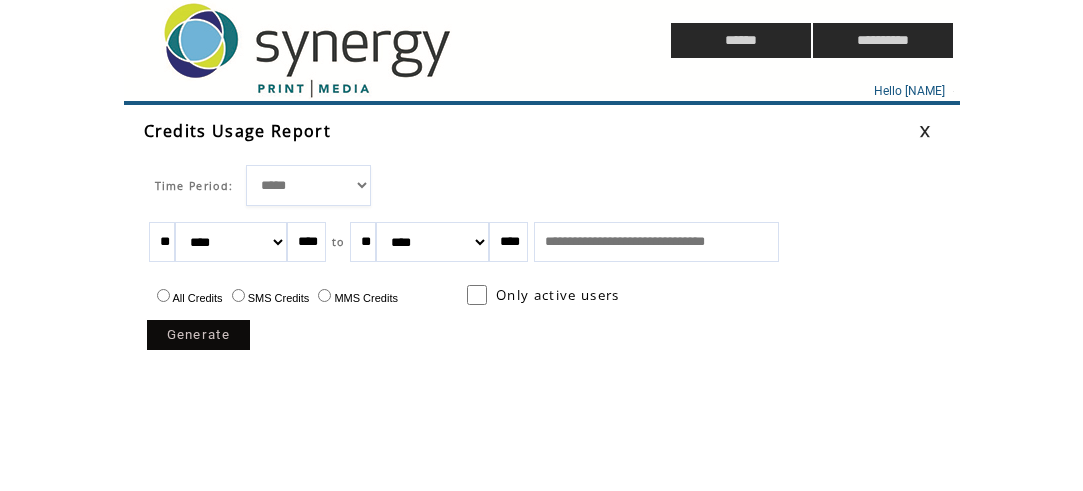 scroll, scrollTop: 0, scrollLeft: 0, axis: both 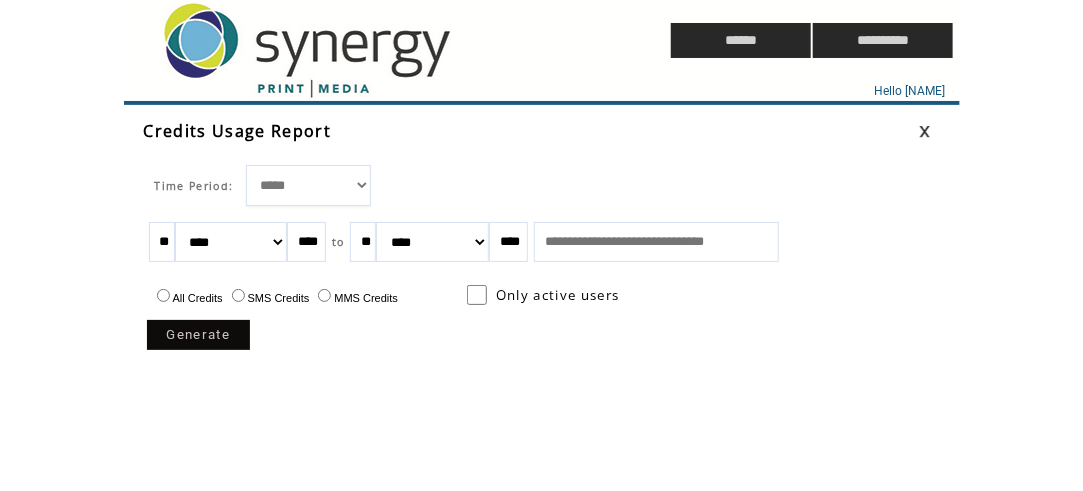 click on "******* 		 ******** 		 ***** 		 ***** 		 *** 		 **** 		 **** 		 ****** 		 ********* 		 ******* 		 ******** 		 ********" at bounding box center (231, 242) 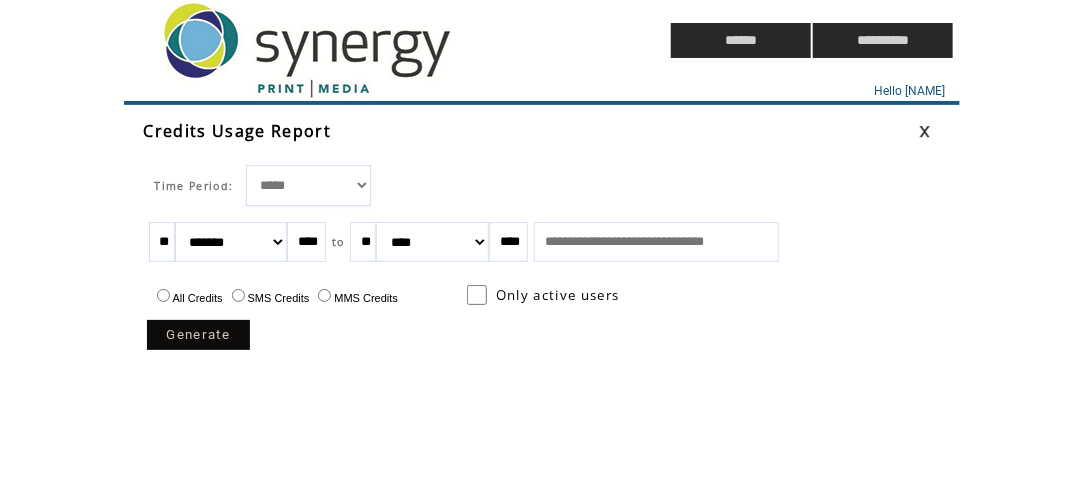 click on "**" at bounding box center (162, 242) 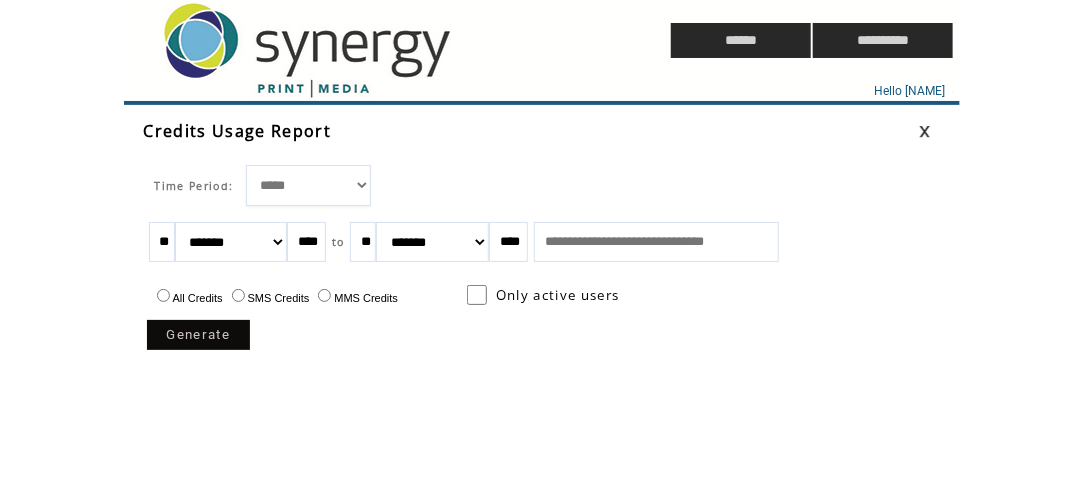click on "**" at bounding box center [363, 242] 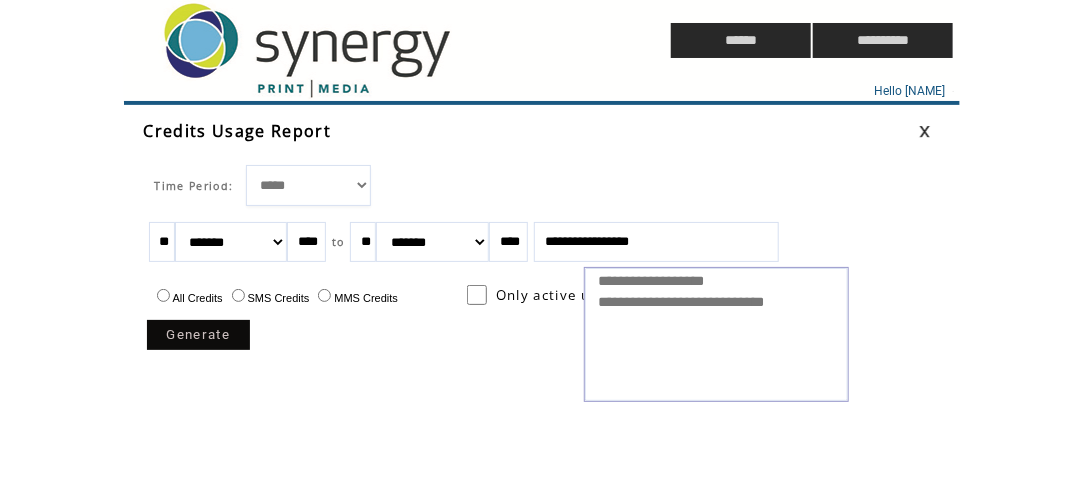 click on "Generate" at bounding box center (199, 335) 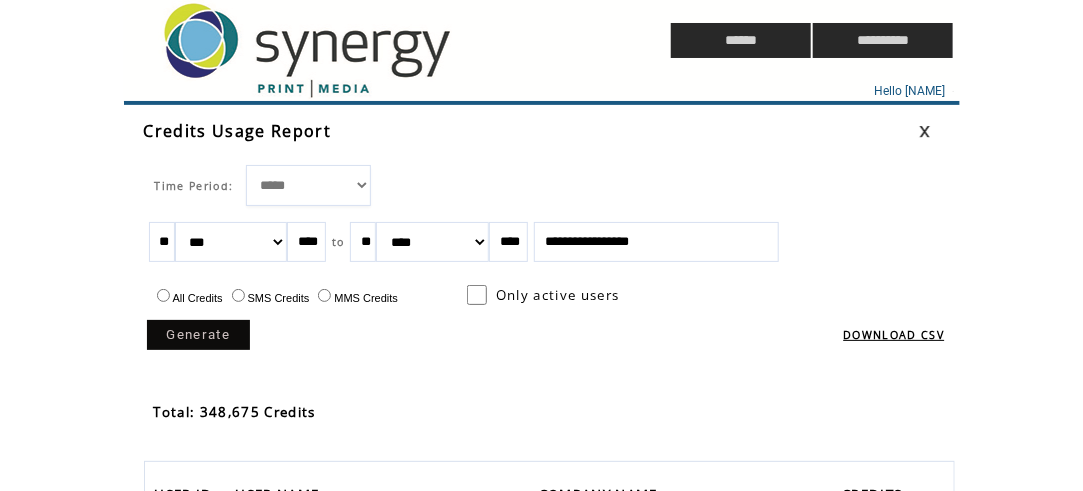 scroll, scrollTop: 100, scrollLeft: 0, axis: vertical 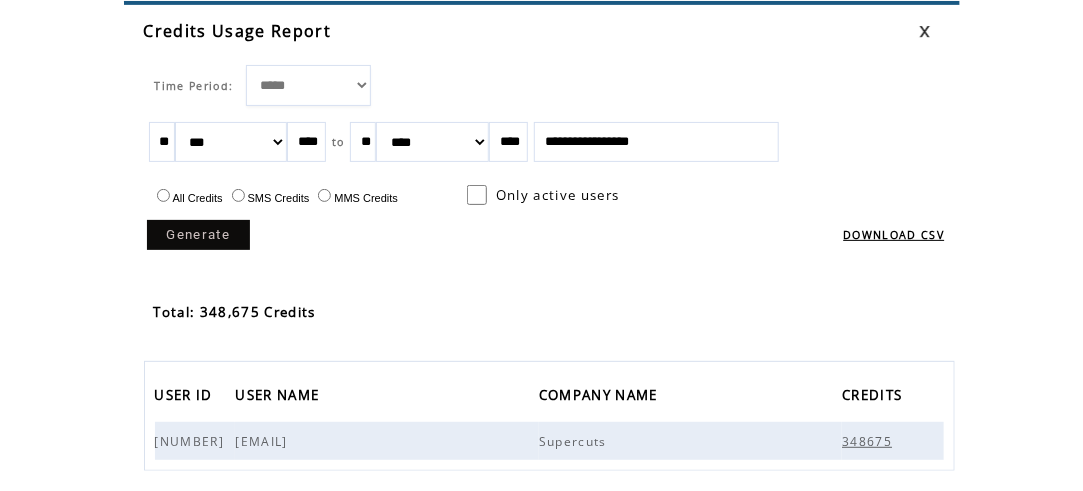 click on "******* 		 ******** 		 ***** 		 ***** 		 *** 		 **** 		 **** 		 ****** 		 ********* 		 ******* 		 ******** 		 ********" at bounding box center (231, 142) 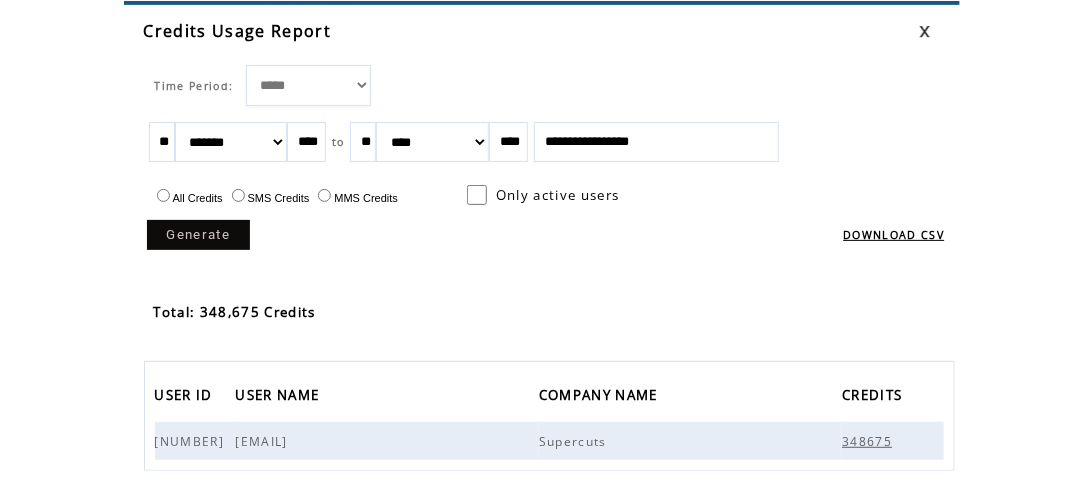 click on "******* 		 ******** 		 ***** 		 ***** 		 *** 		 **** 		 **** 		 ****** 		 ********* 		 ******* 		 ******** 		 ********" at bounding box center (432, 142) 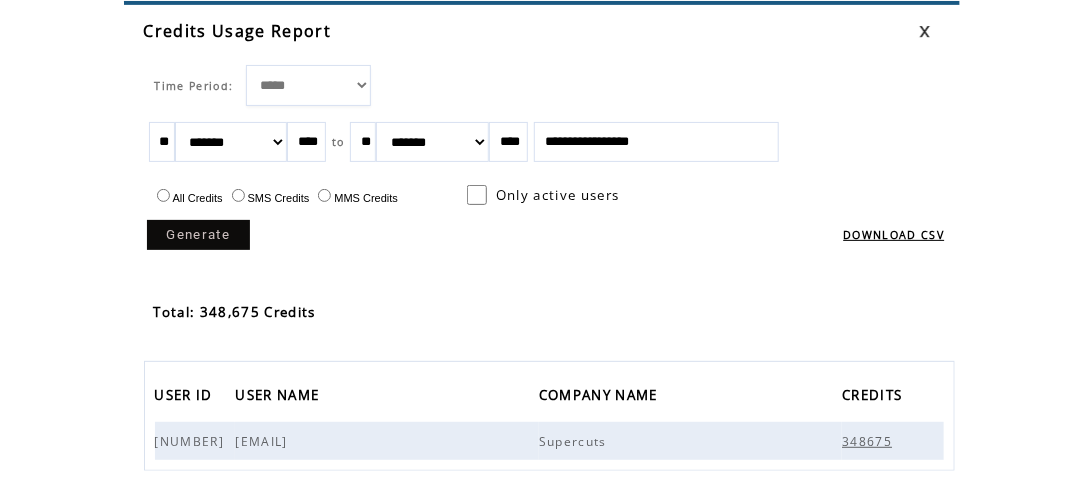 click on "Generate" at bounding box center [199, 235] 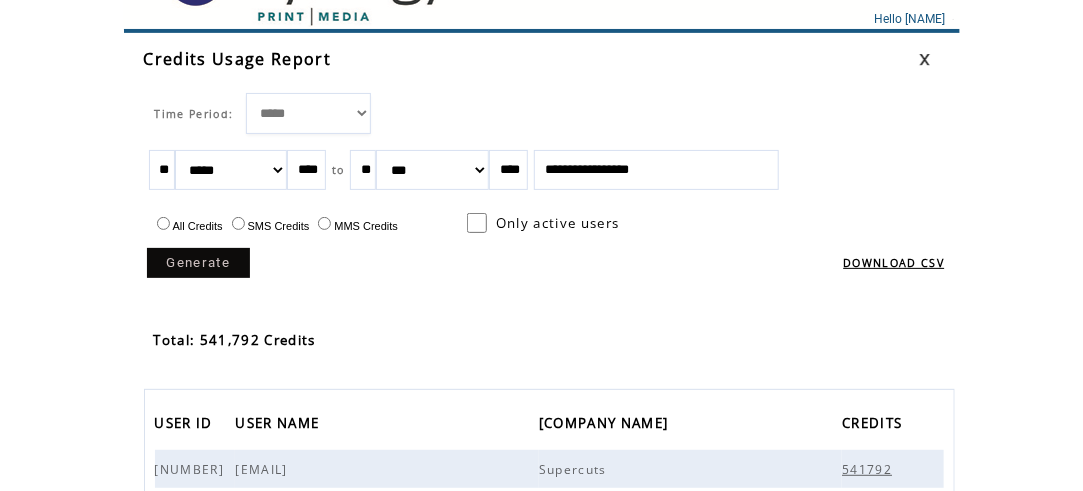 scroll, scrollTop: 100, scrollLeft: 0, axis: vertical 